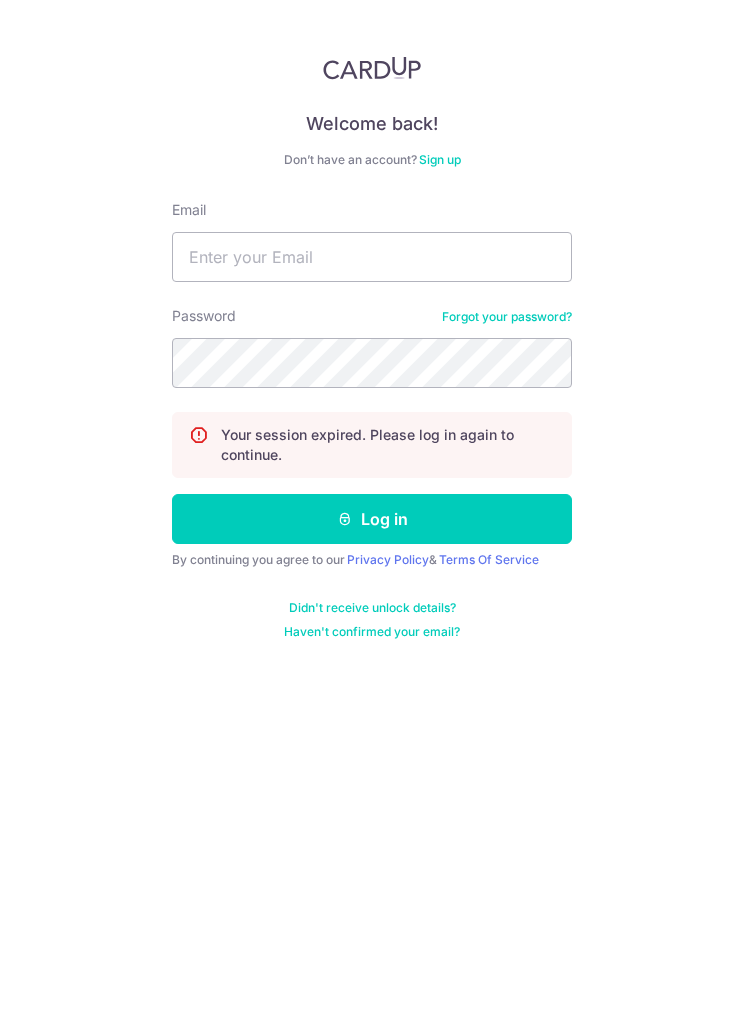 scroll, scrollTop: 0, scrollLeft: 0, axis: both 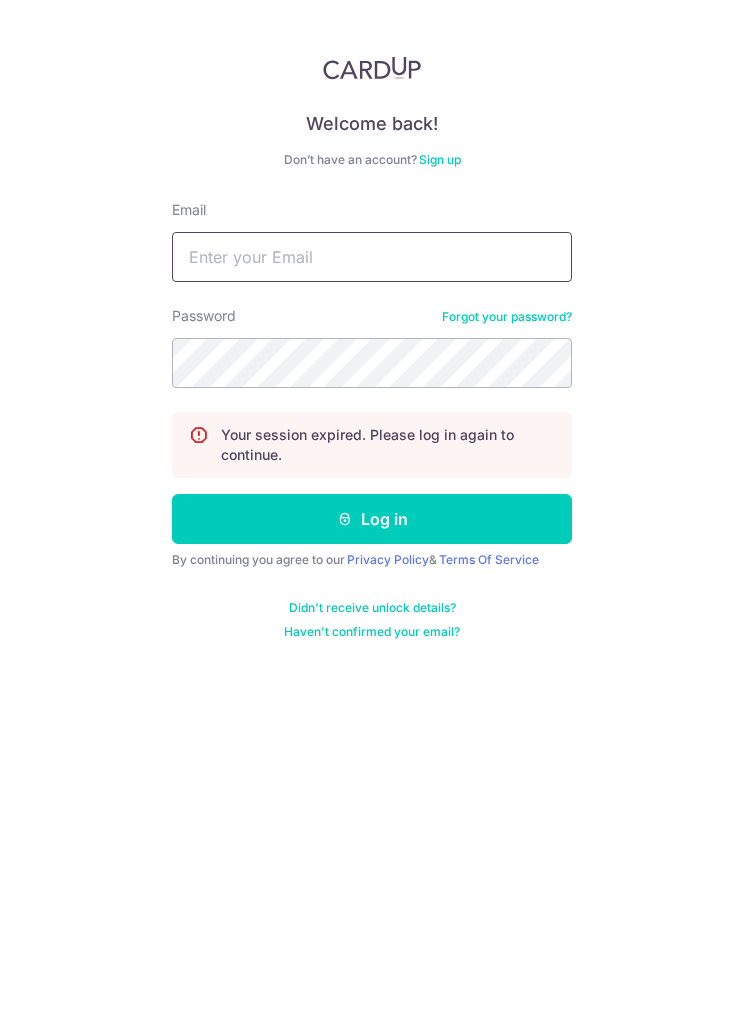 click on "Email" at bounding box center [372, 257] 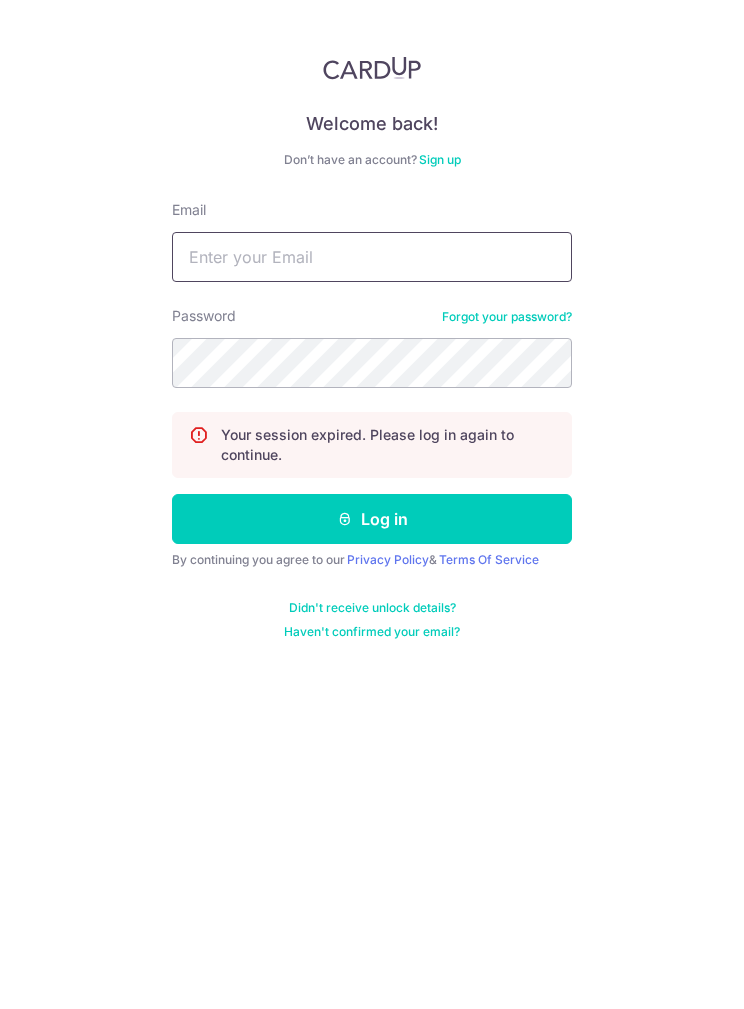type on "dddhany@[EMAIL]" 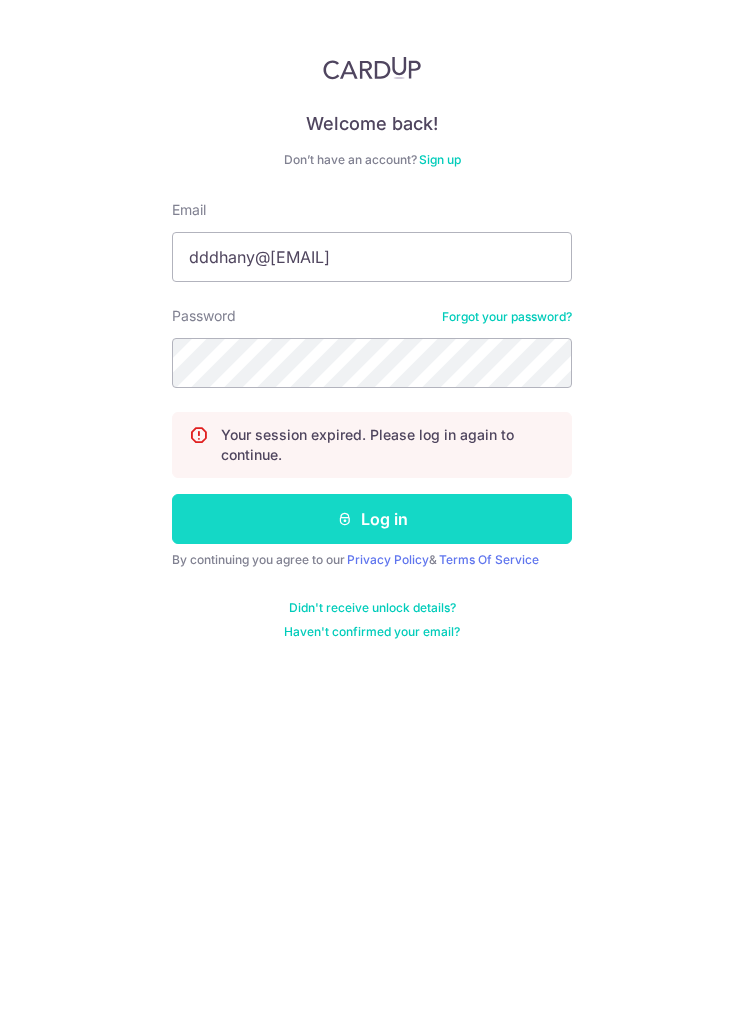click on "Log in" at bounding box center [372, 519] 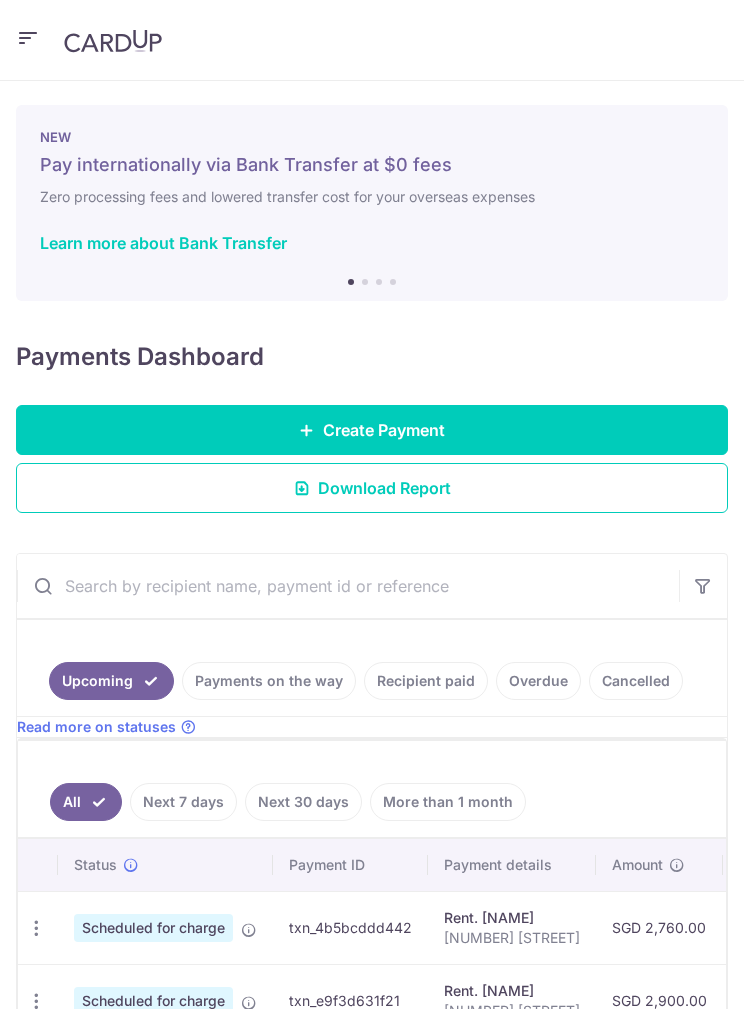 scroll, scrollTop: 0, scrollLeft: 0, axis: both 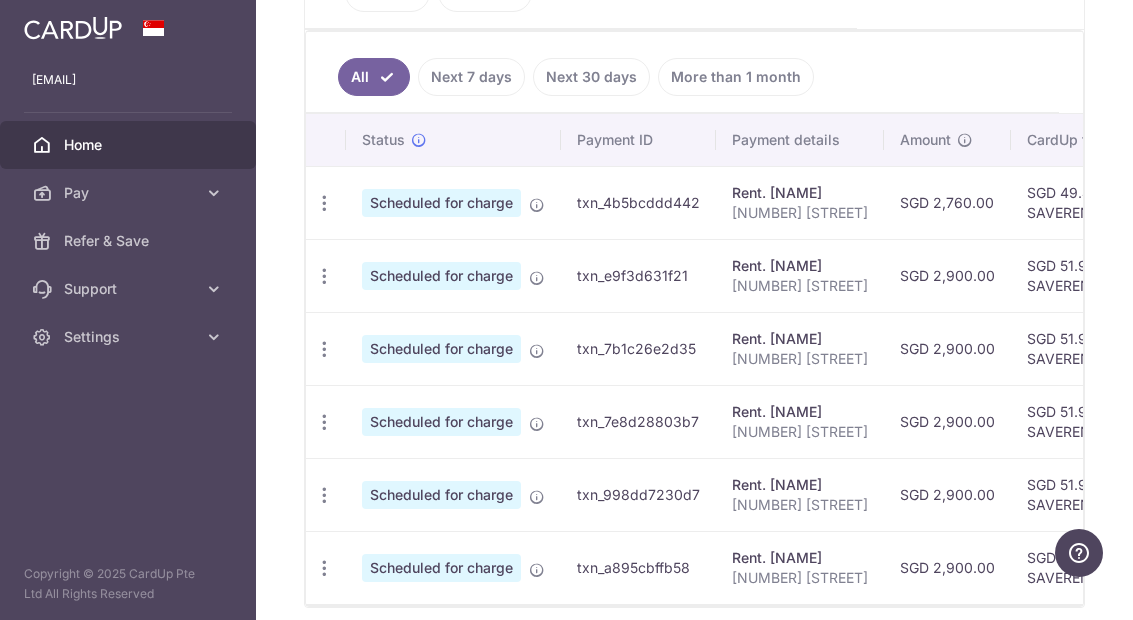 click at bounding box center (0, 0) 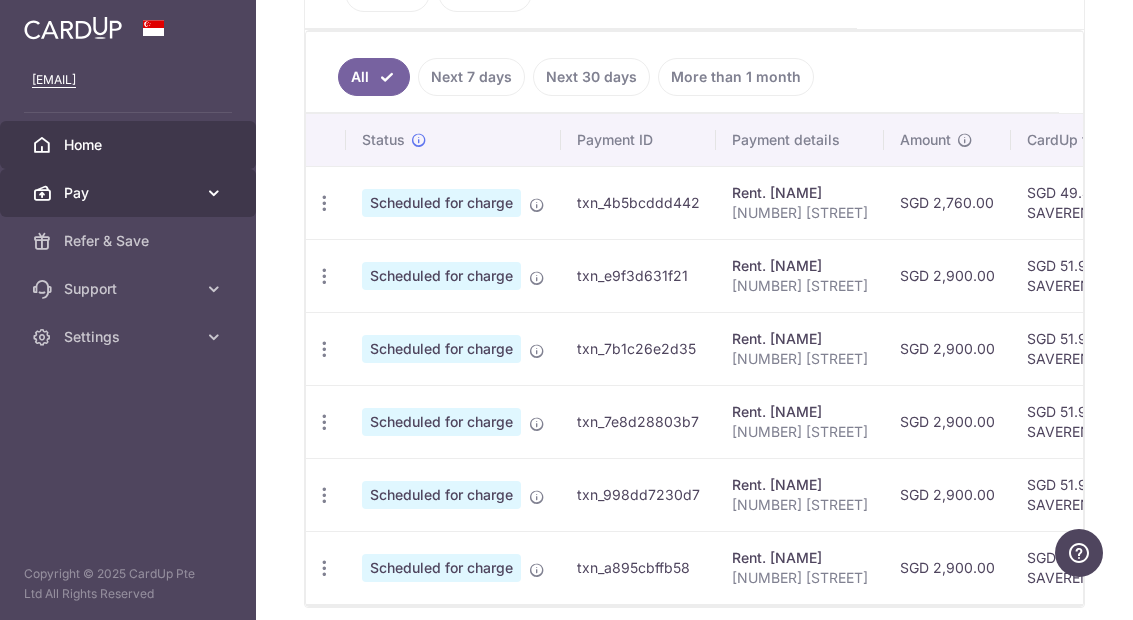 click at bounding box center (214, 193) 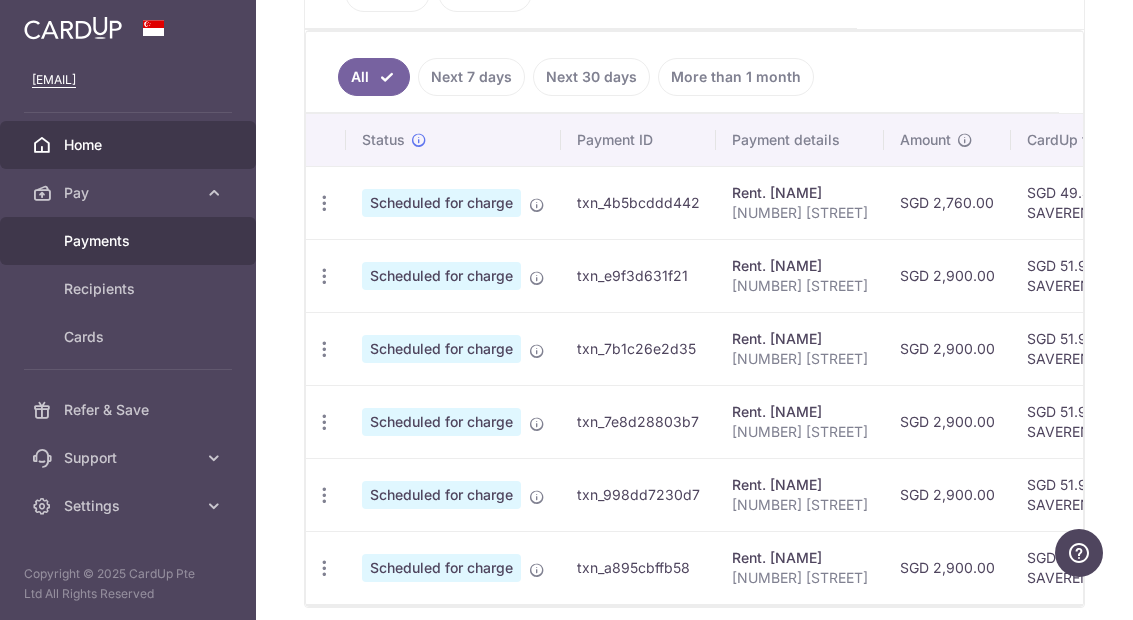 click on "Payments" at bounding box center (130, 241) 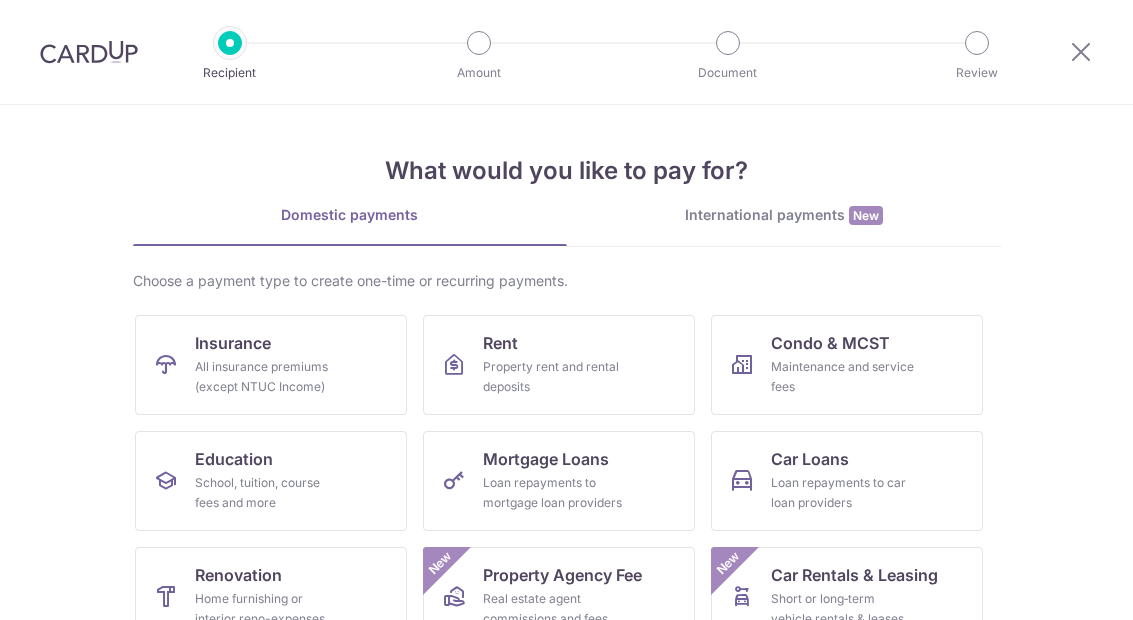 scroll, scrollTop: 0, scrollLeft: 0, axis: both 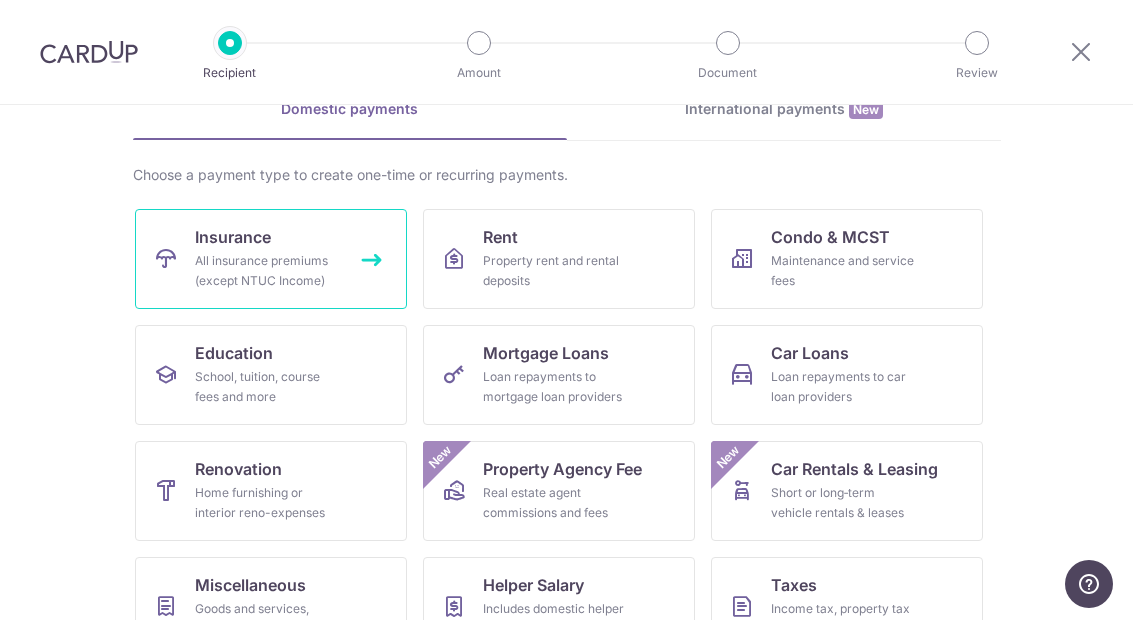 click on "Insurance All insurance premiums (except NTUC Income)" at bounding box center (271, 259) 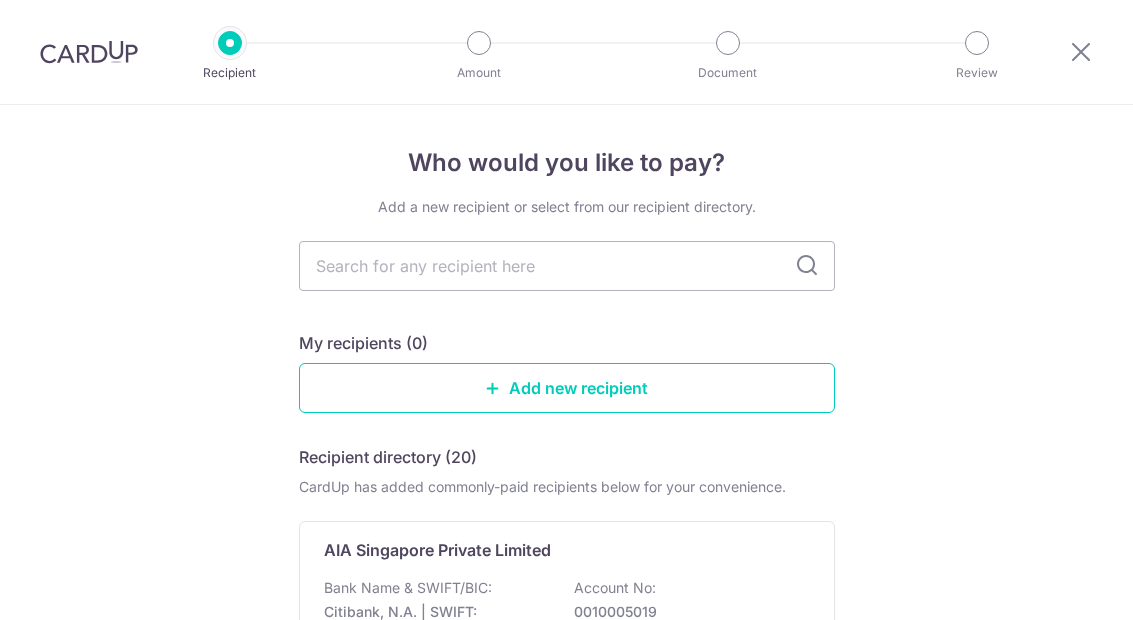scroll, scrollTop: 0, scrollLeft: 0, axis: both 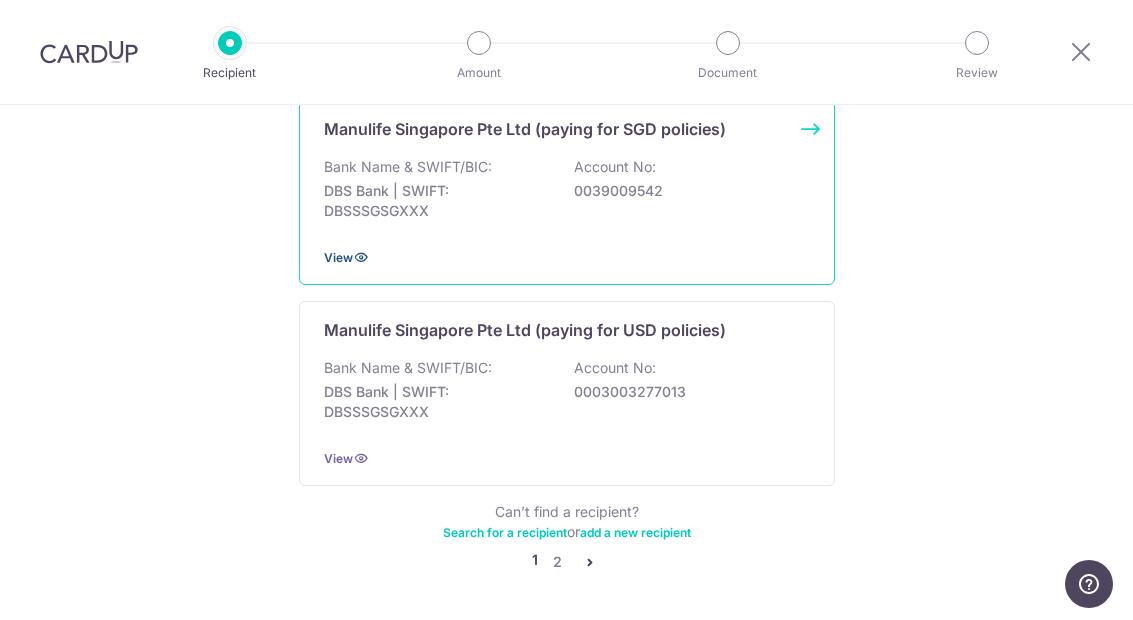 click on "View" at bounding box center [338, 257] 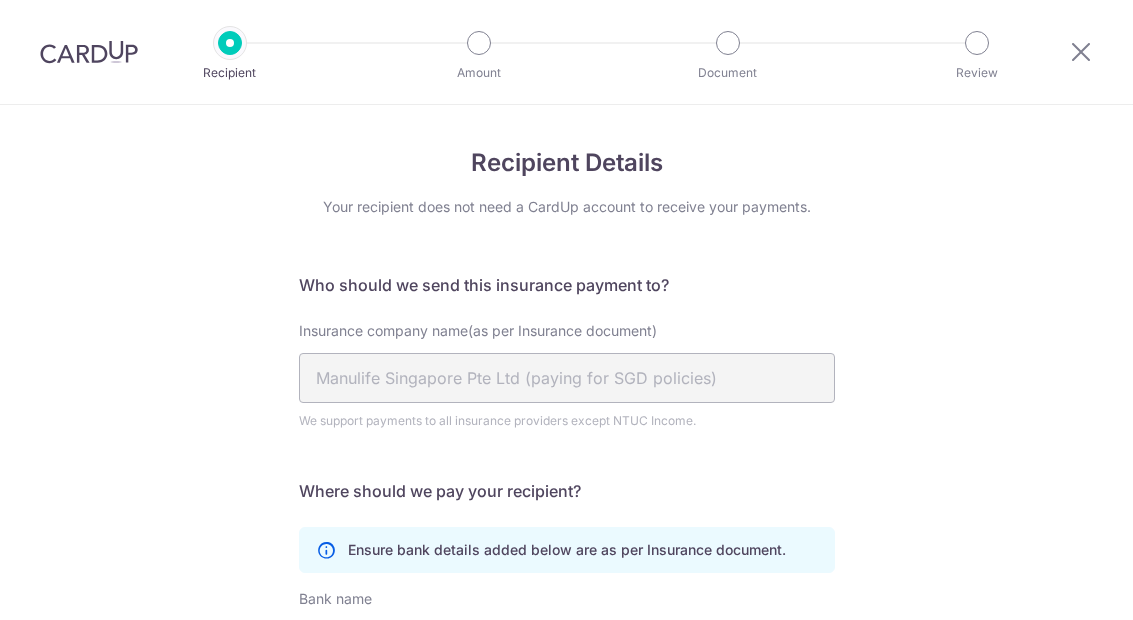 scroll, scrollTop: 0, scrollLeft: 0, axis: both 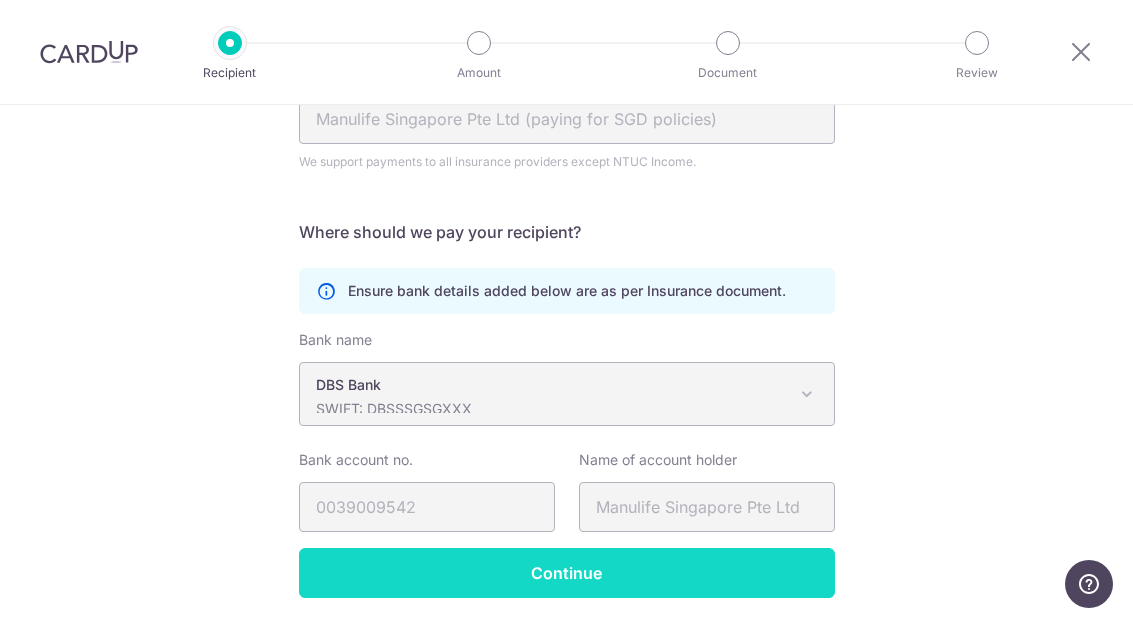 click on "Continue" at bounding box center [567, 573] 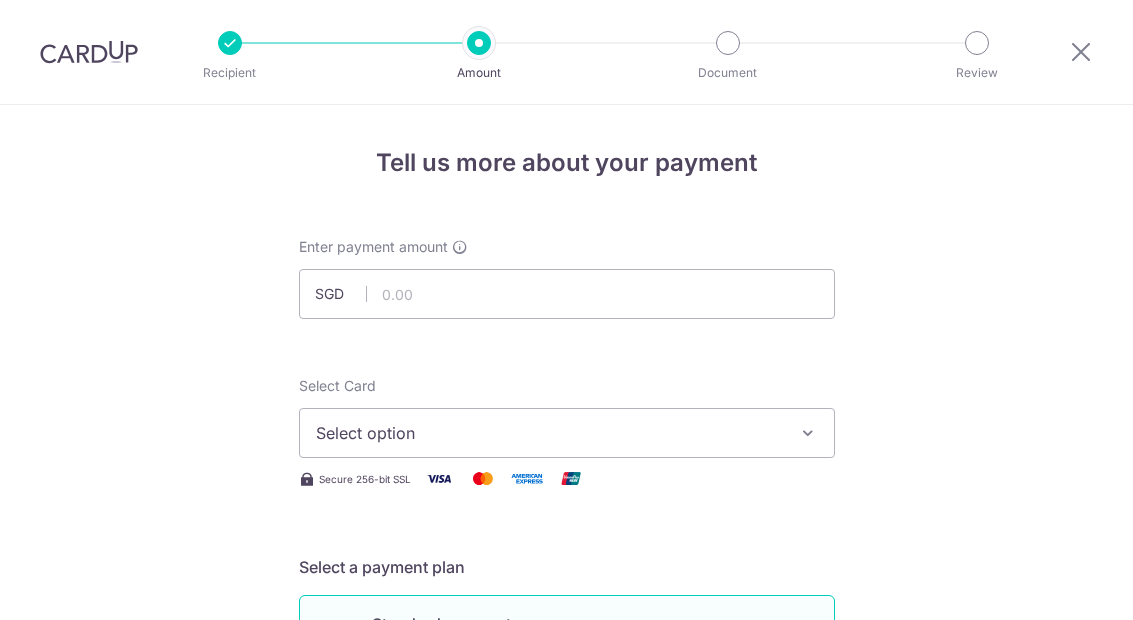 scroll, scrollTop: 0, scrollLeft: 0, axis: both 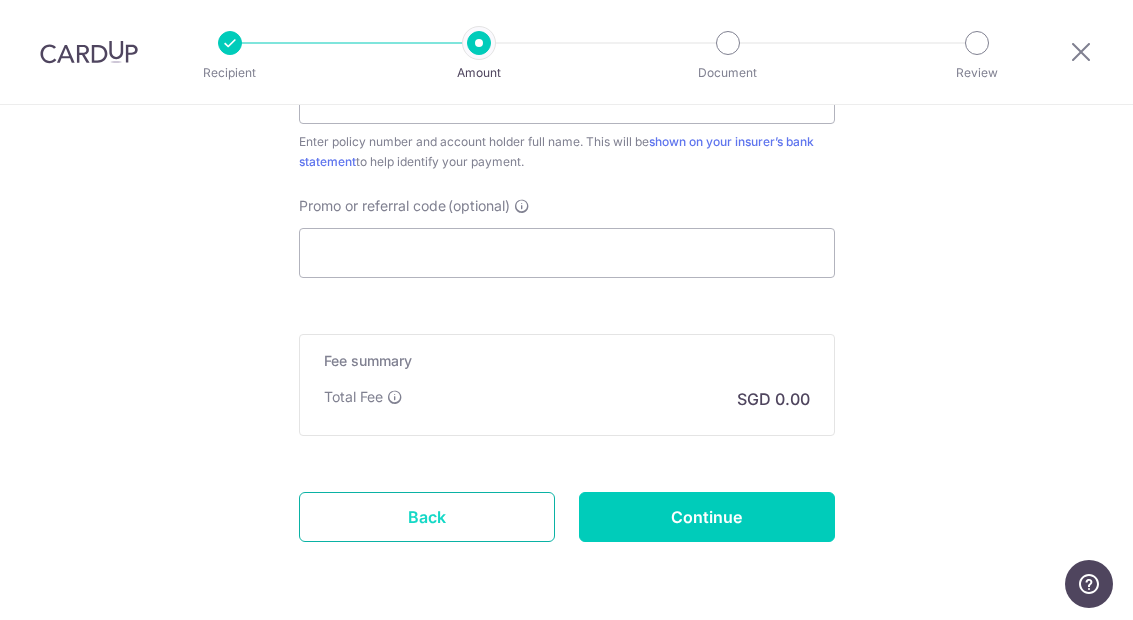 click on "Back" at bounding box center (427, 517) 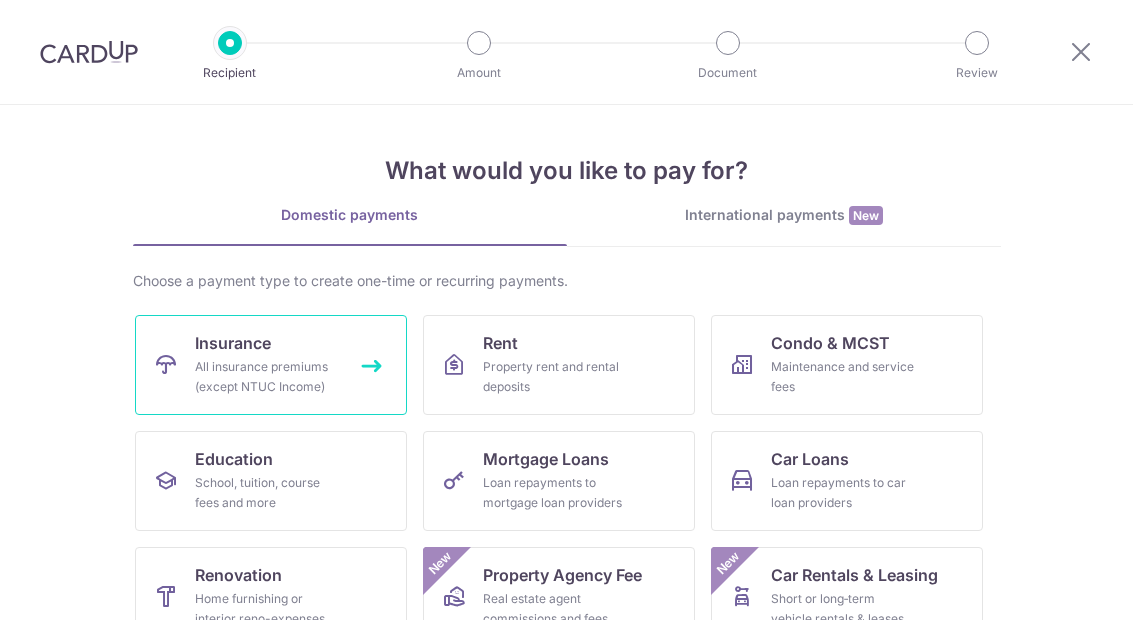 click at bounding box center [166, 365] 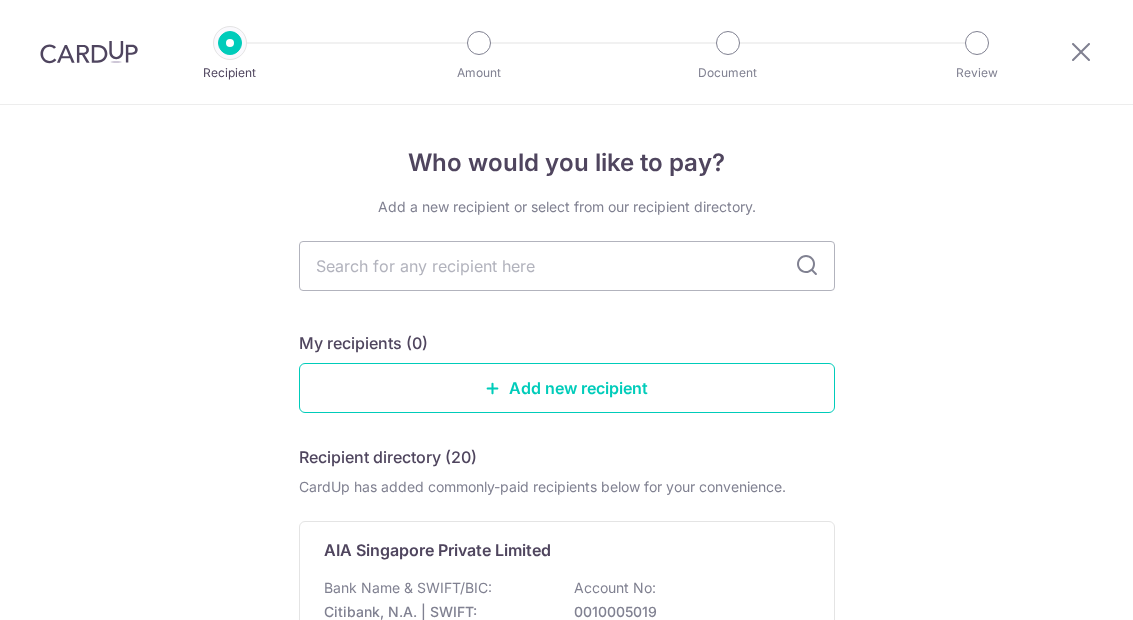 scroll, scrollTop: 0, scrollLeft: 0, axis: both 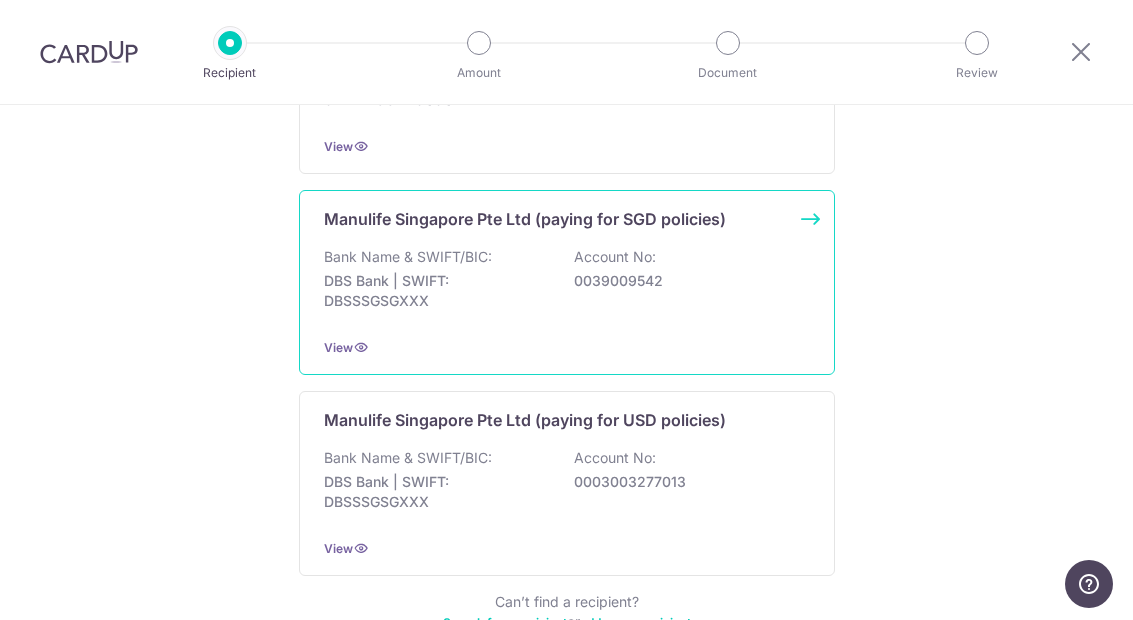 click on "DBS Bank | SWIFT: DBSSSGSGXXX" at bounding box center [436, 291] 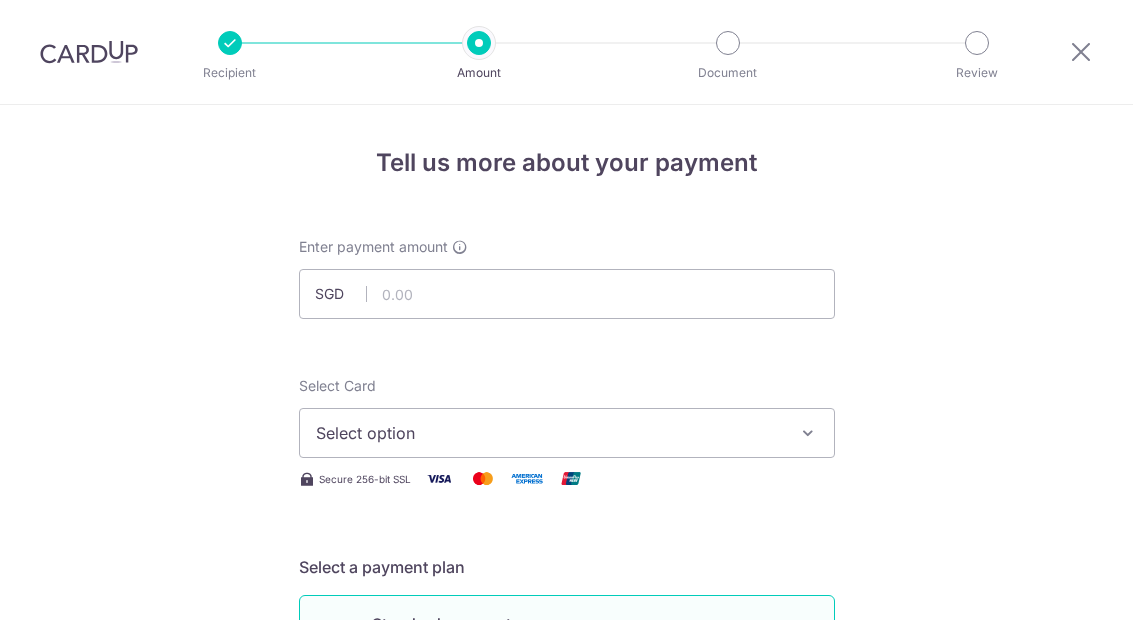 scroll, scrollTop: 0, scrollLeft: 0, axis: both 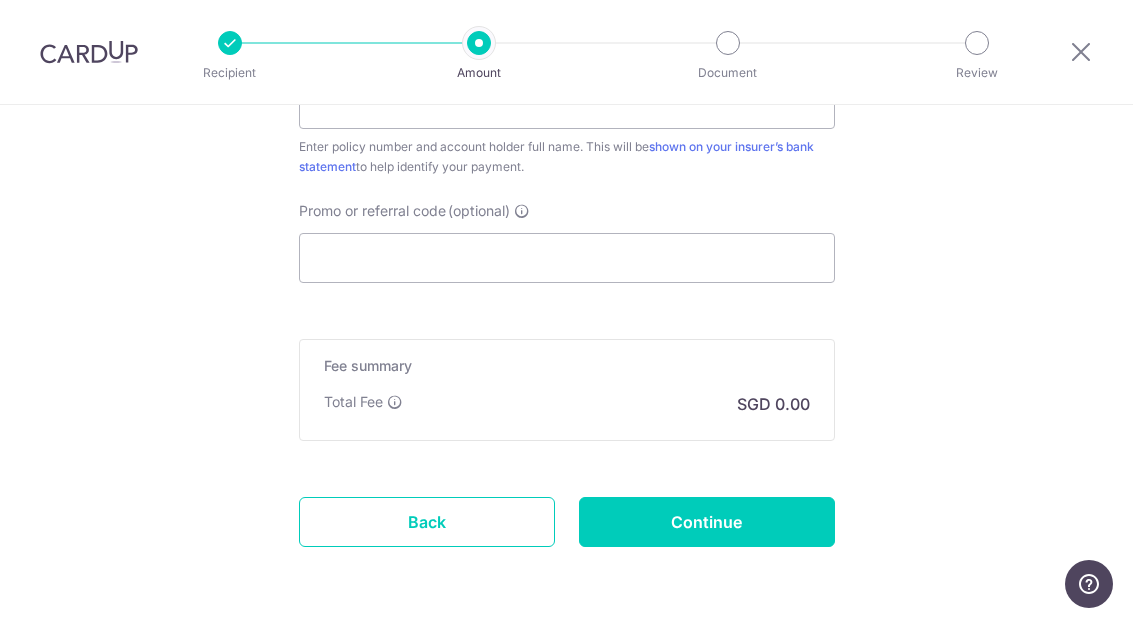 click at bounding box center [1081, 52] 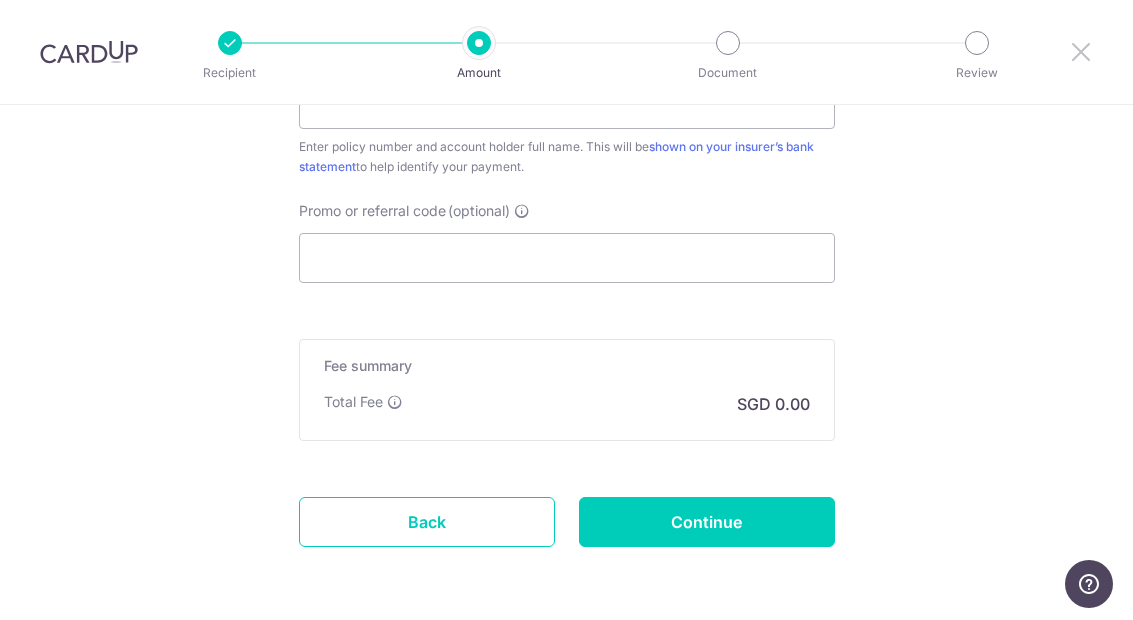 click at bounding box center [1081, 51] 